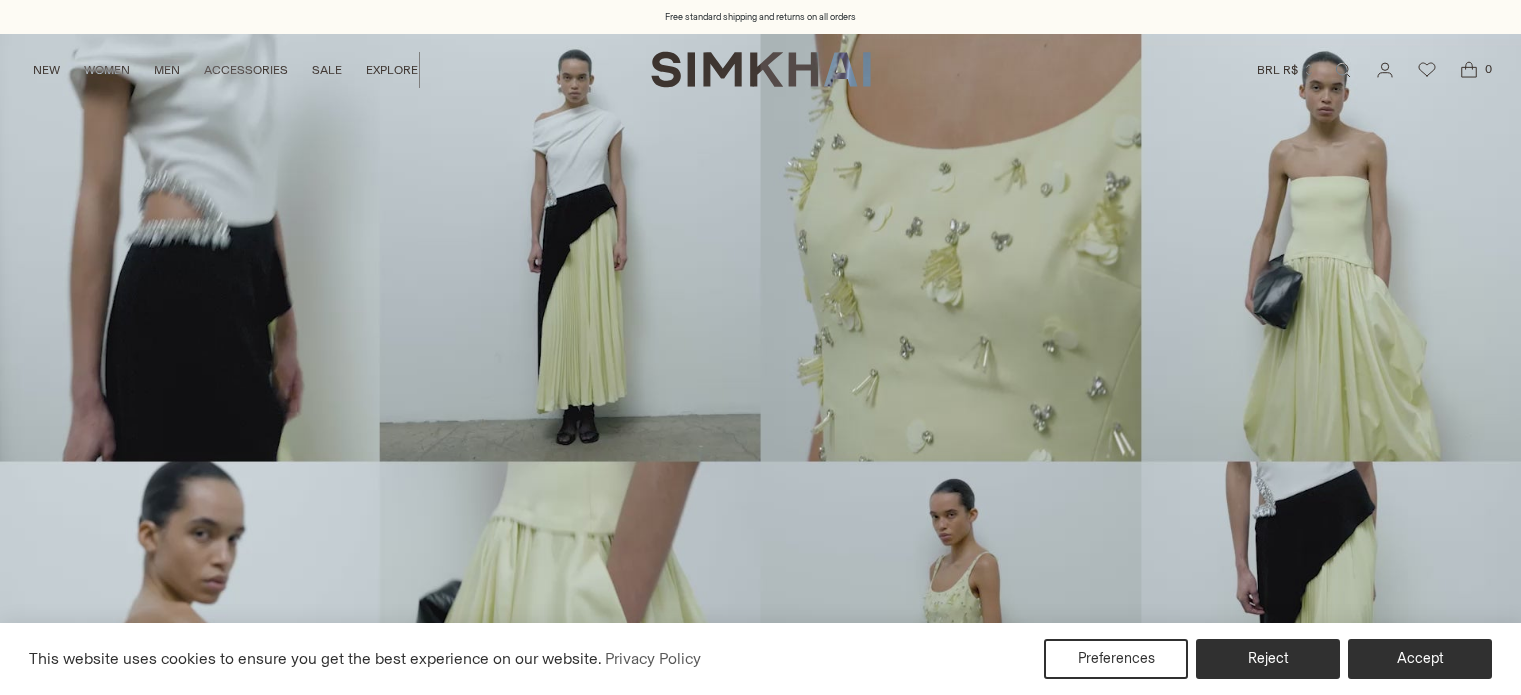 scroll, scrollTop: 0, scrollLeft: 0, axis: both 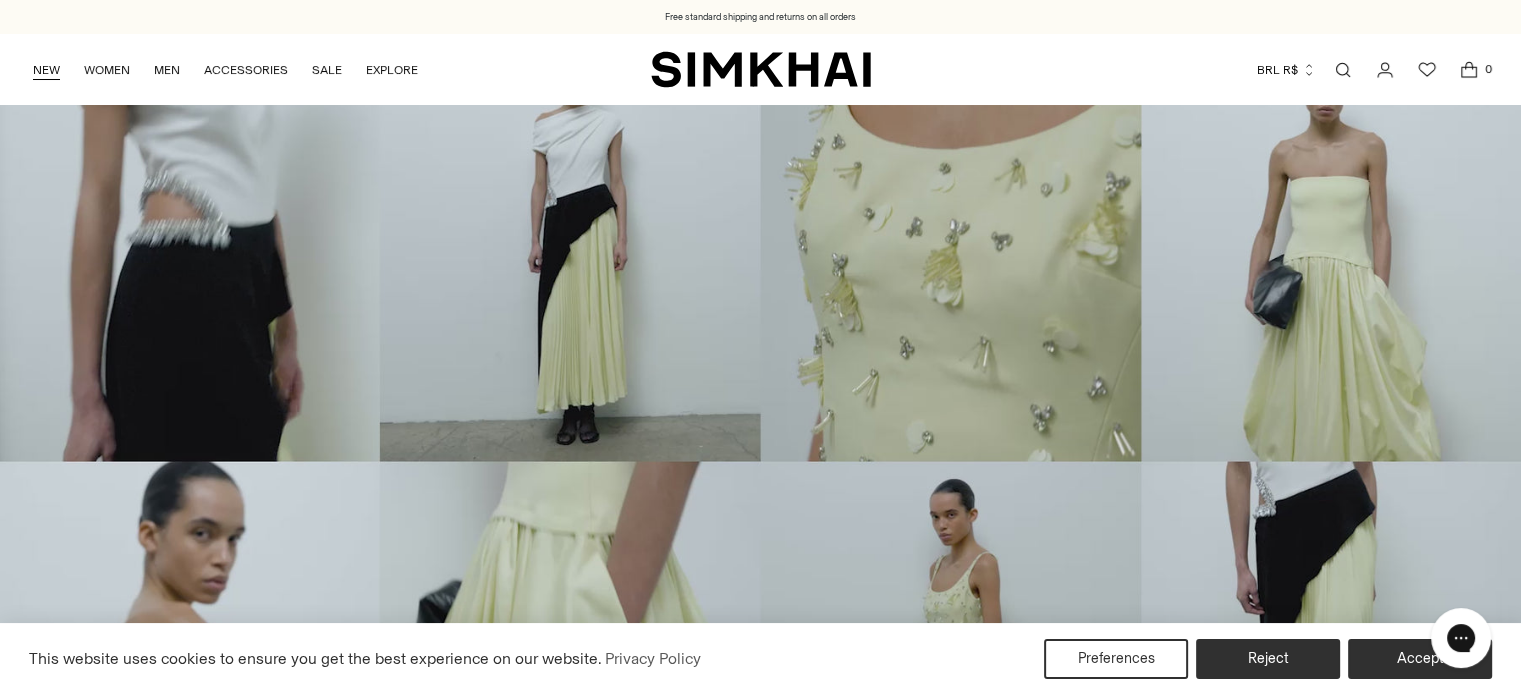 click on "NEW" at bounding box center [46, 70] 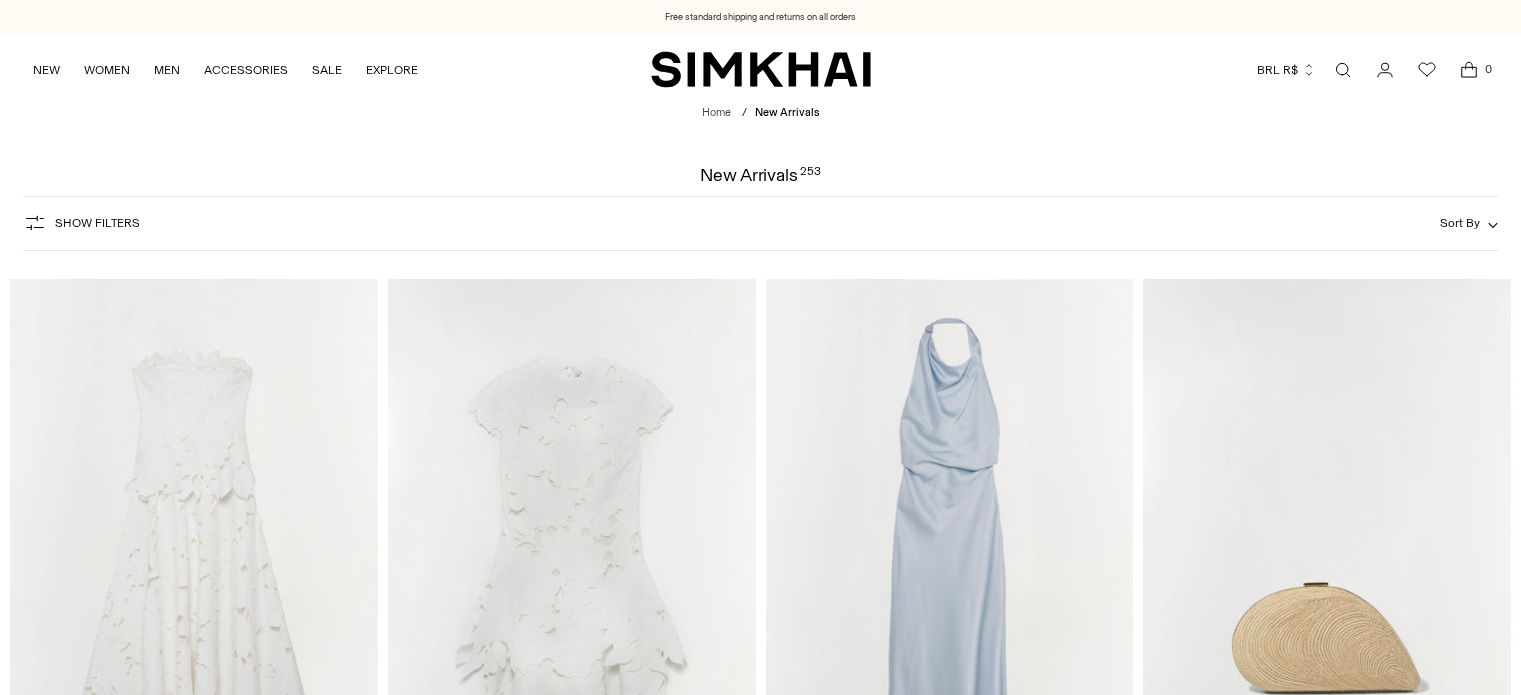 click on "Sort By" at bounding box center (1469, 223) 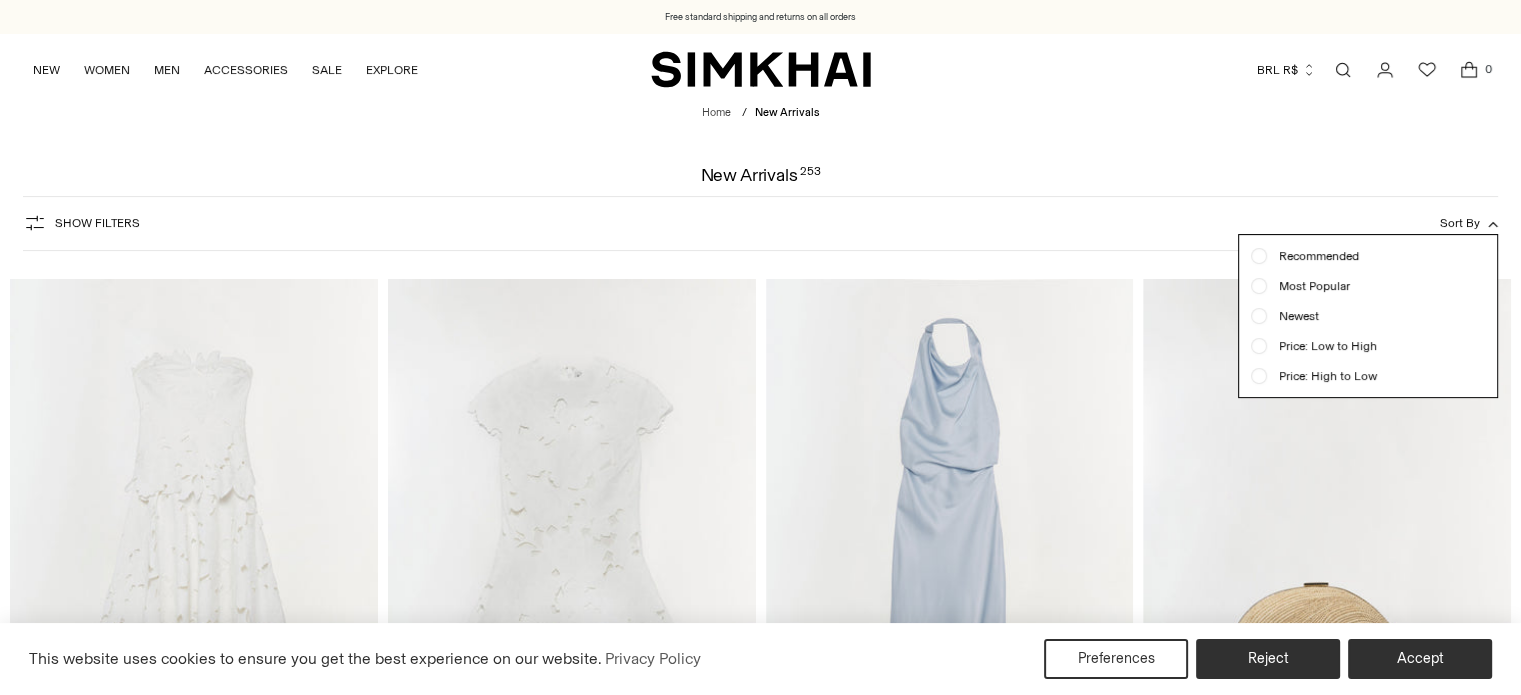 click at bounding box center (1259, 316) 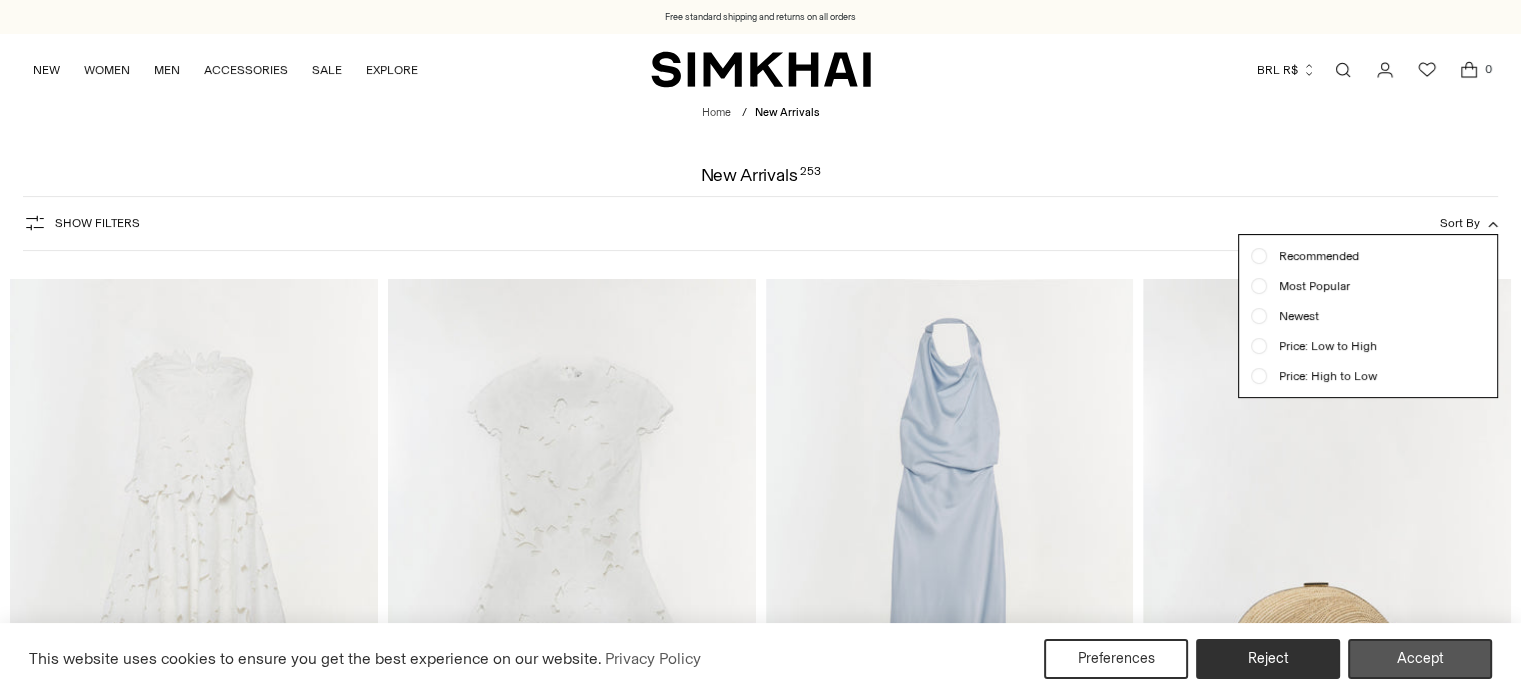 click on "Accept" at bounding box center [1420, 659] 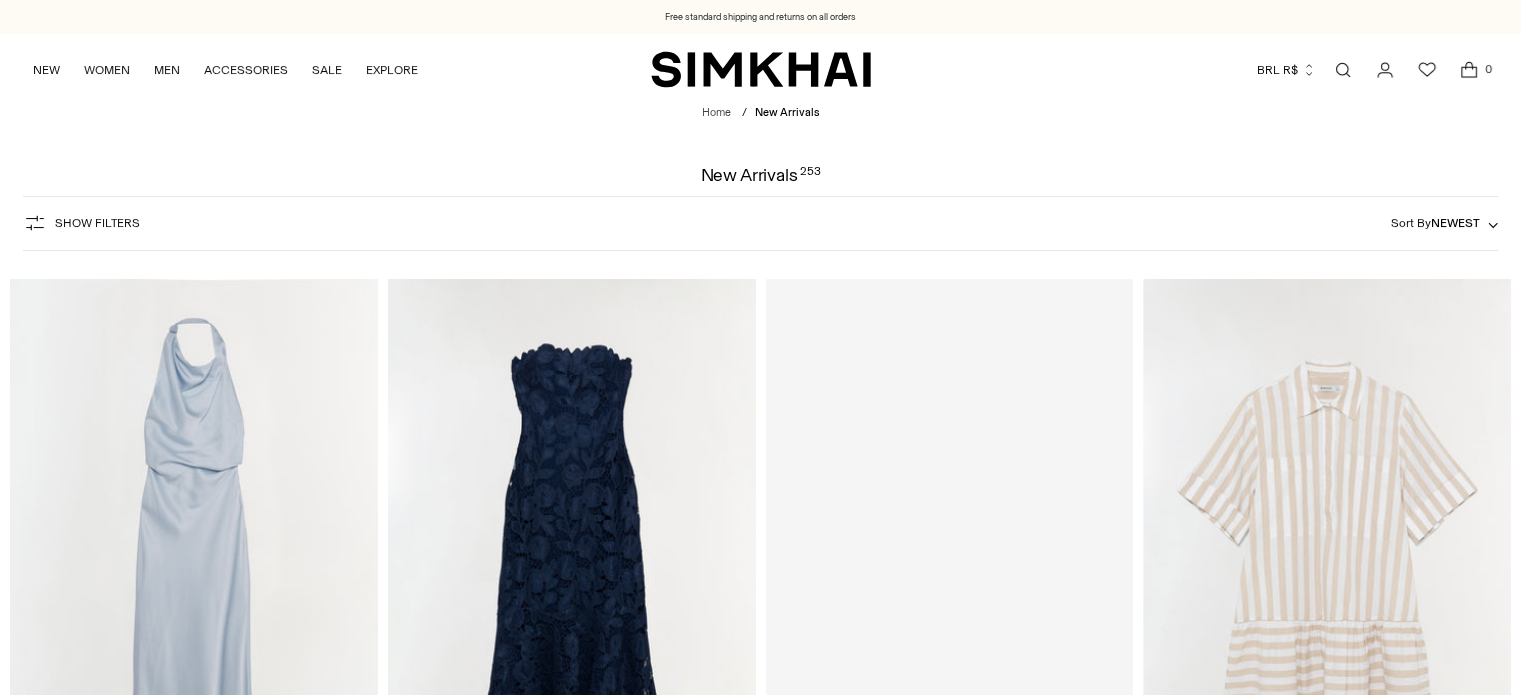 scroll, scrollTop: 0, scrollLeft: 0, axis: both 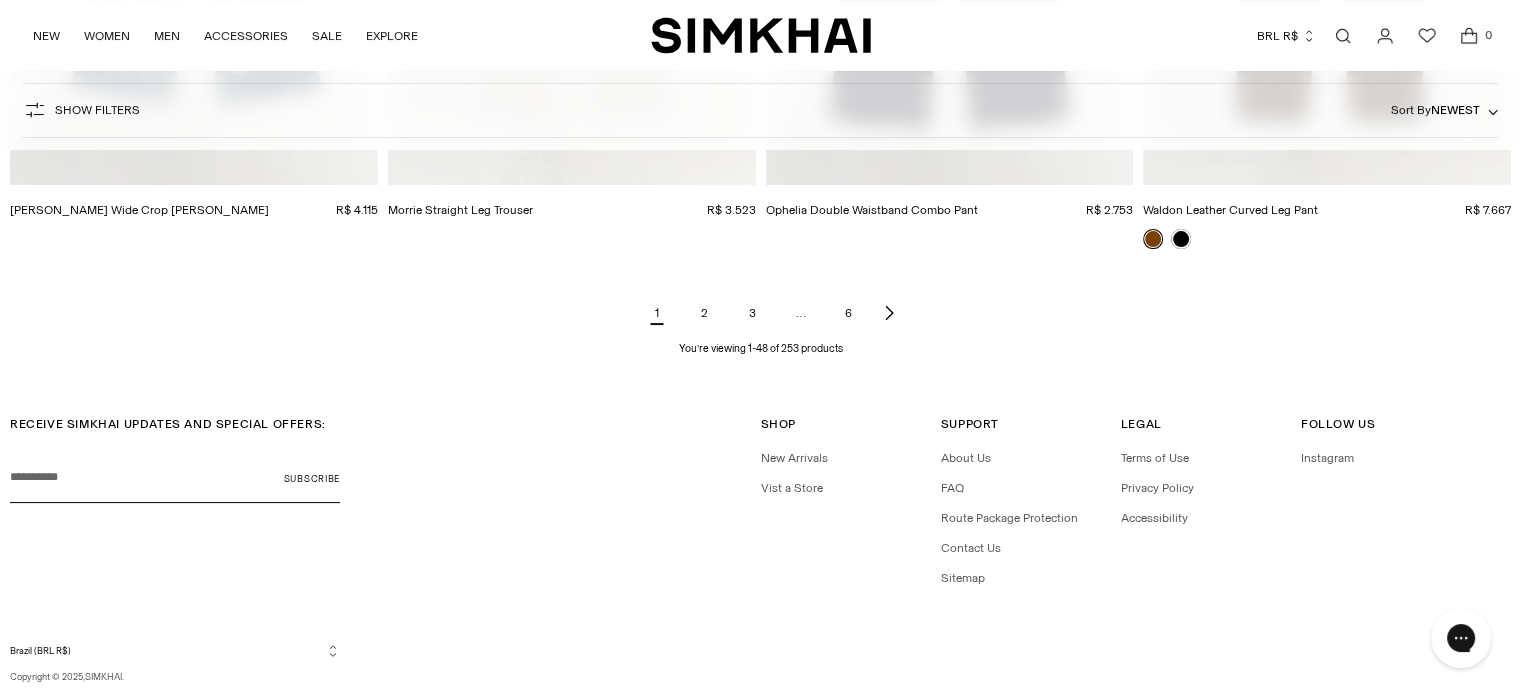 click on "2" at bounding box center [705, 313] 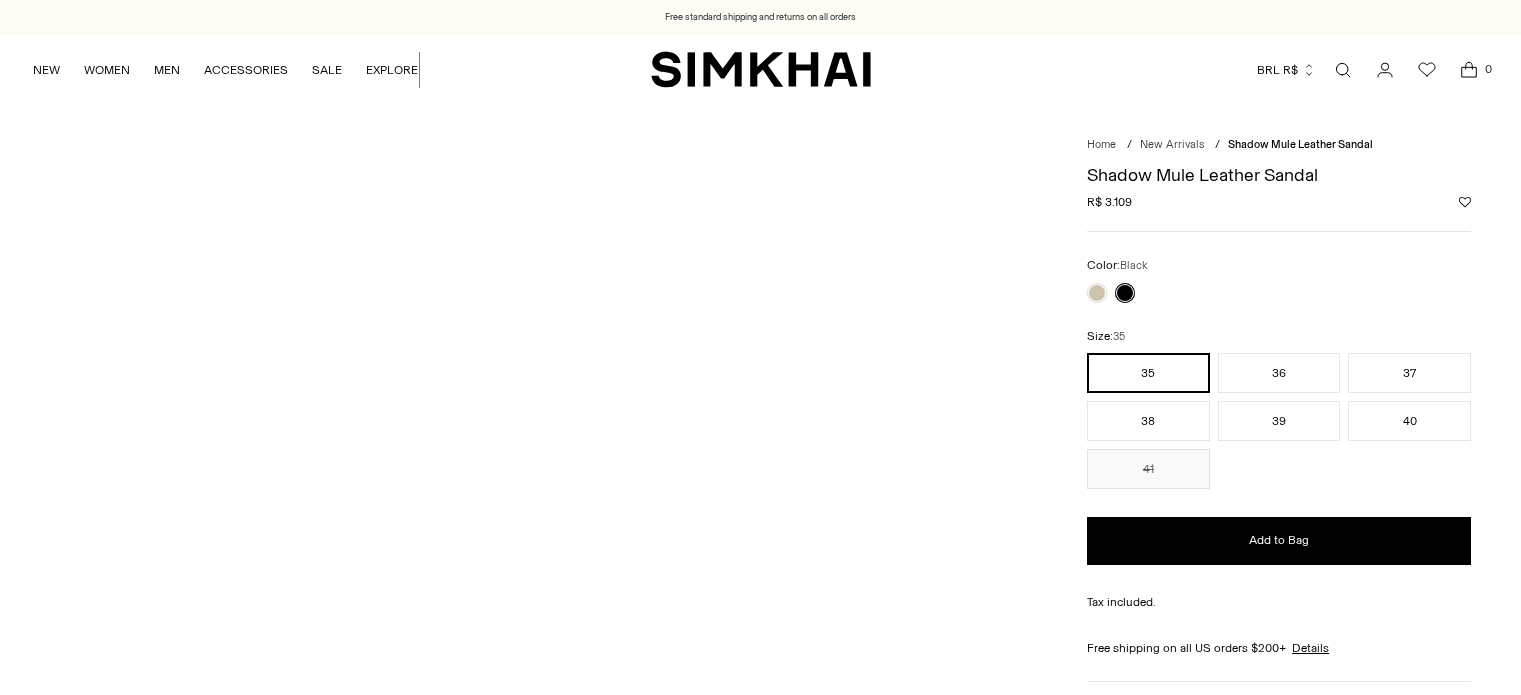 scroll, scrollTop: 0, scrollLeft: 0, axis: both 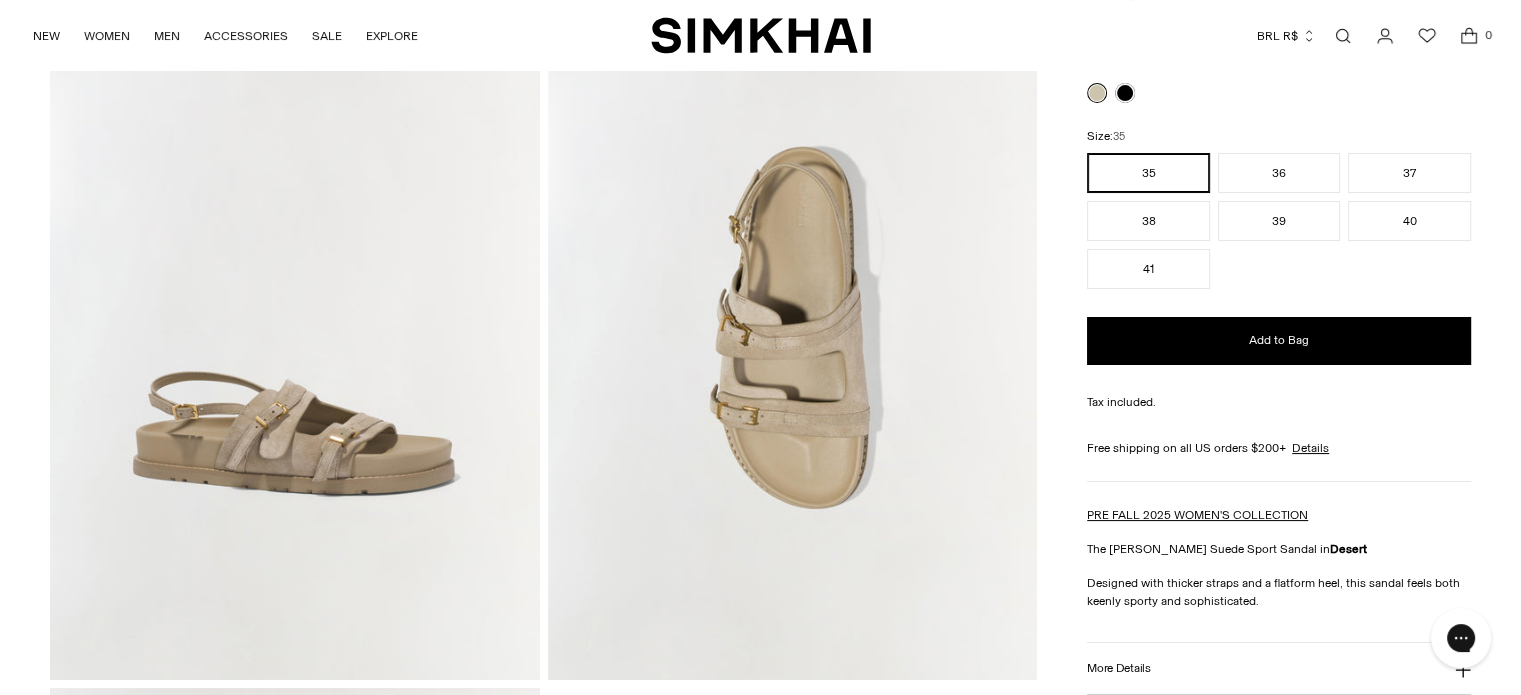 click at bounding box center [294, 312] 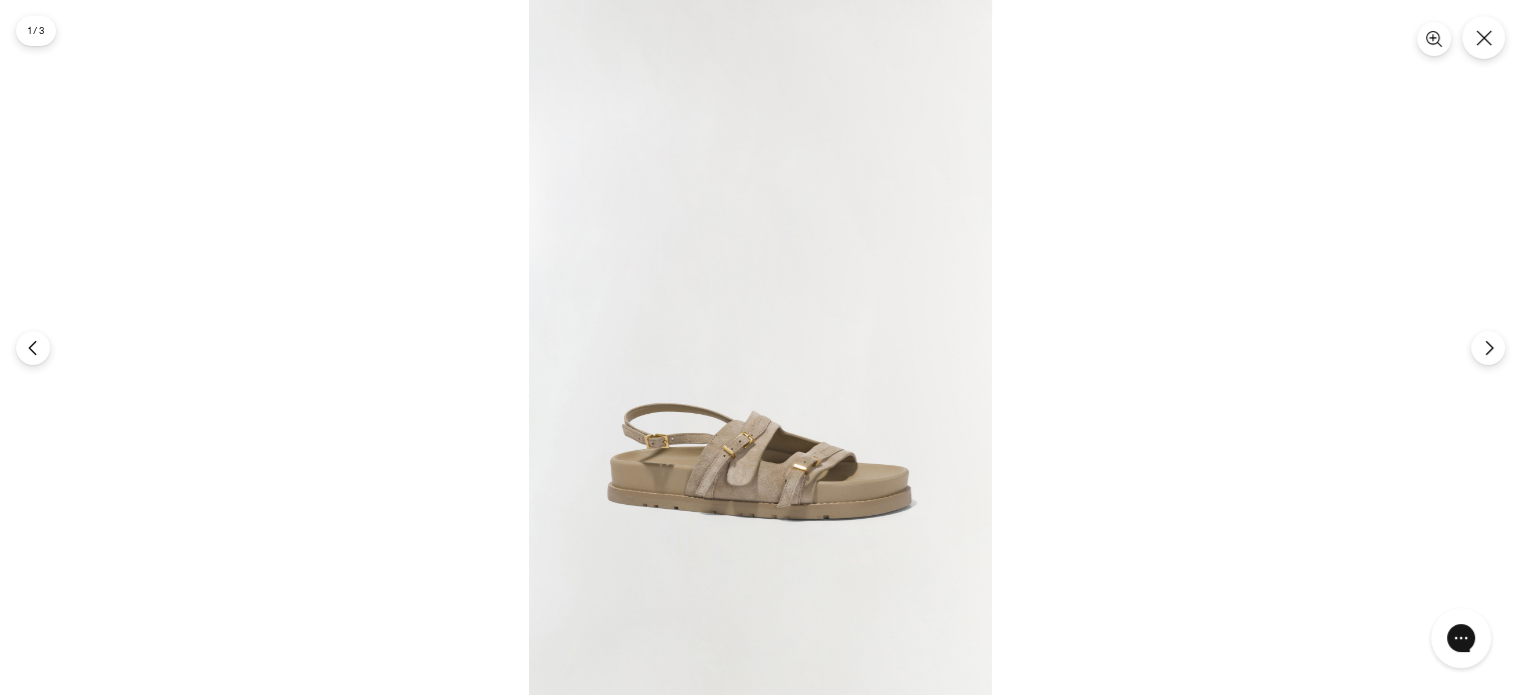 click at bounding box center (760, 347) 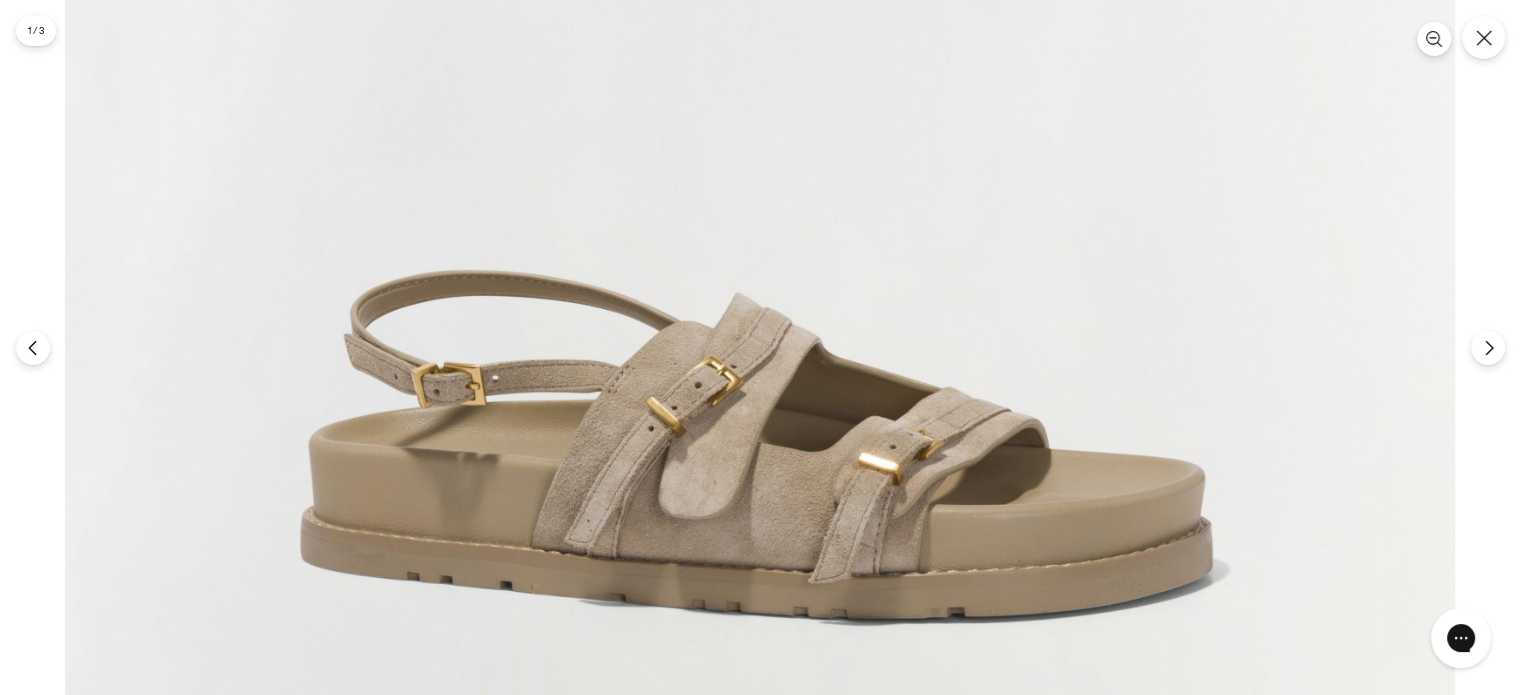 click at bounding box center (760, 103) 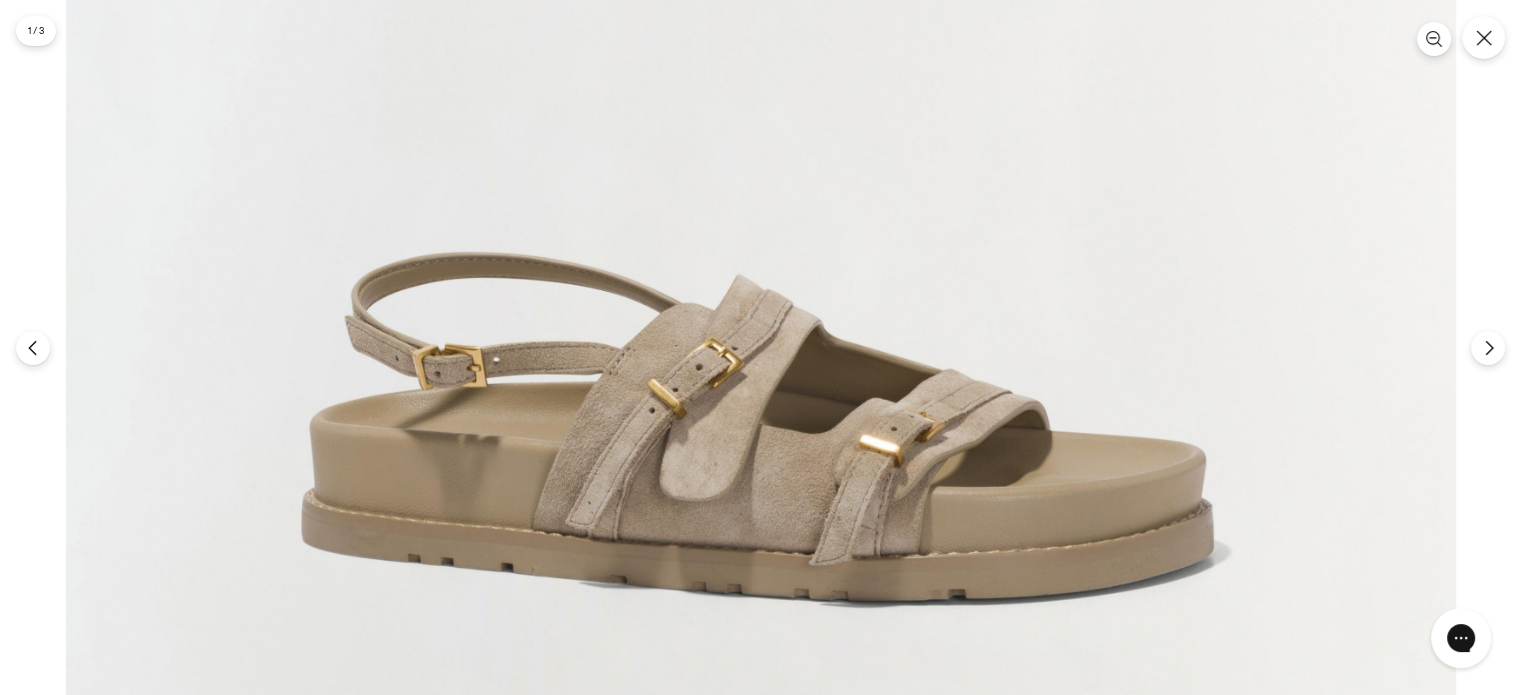 click at bounding box center [761, 85] 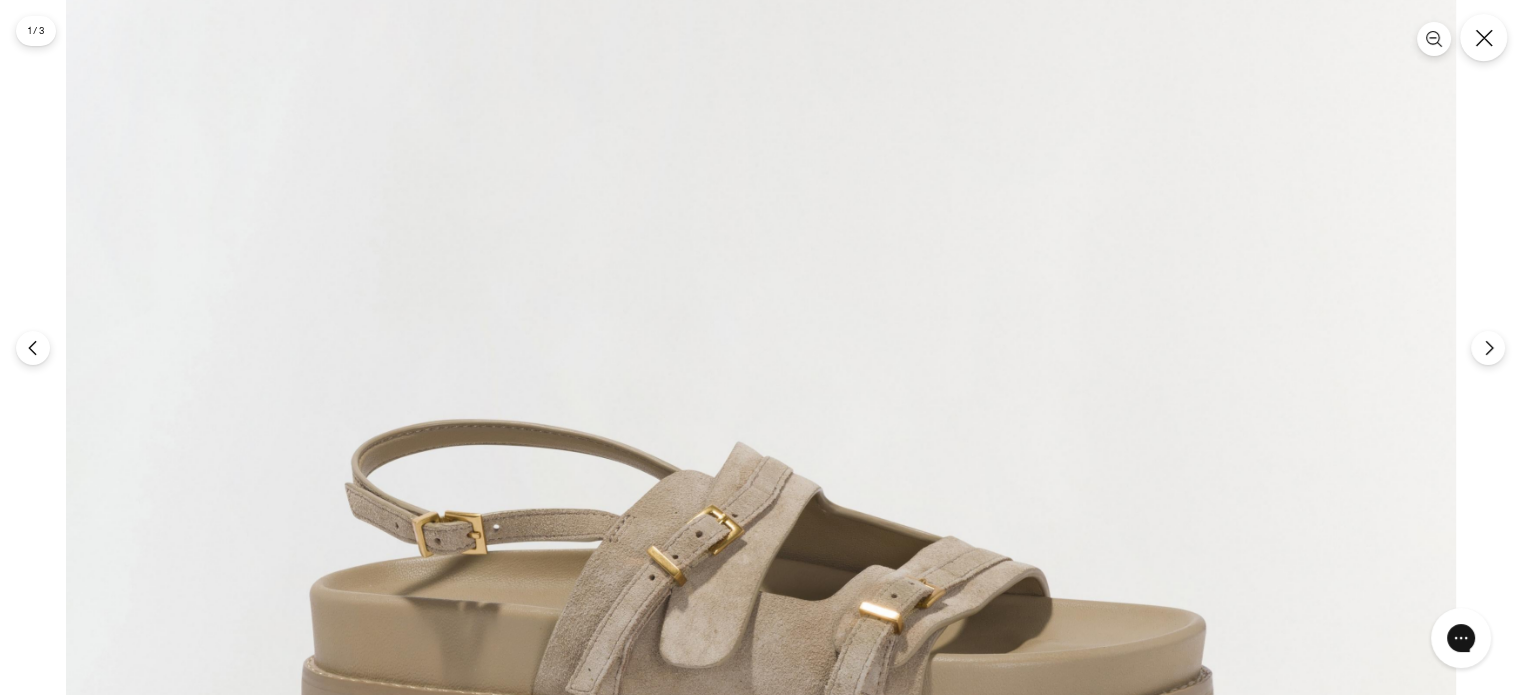 click at bounding box center [1483, 37] 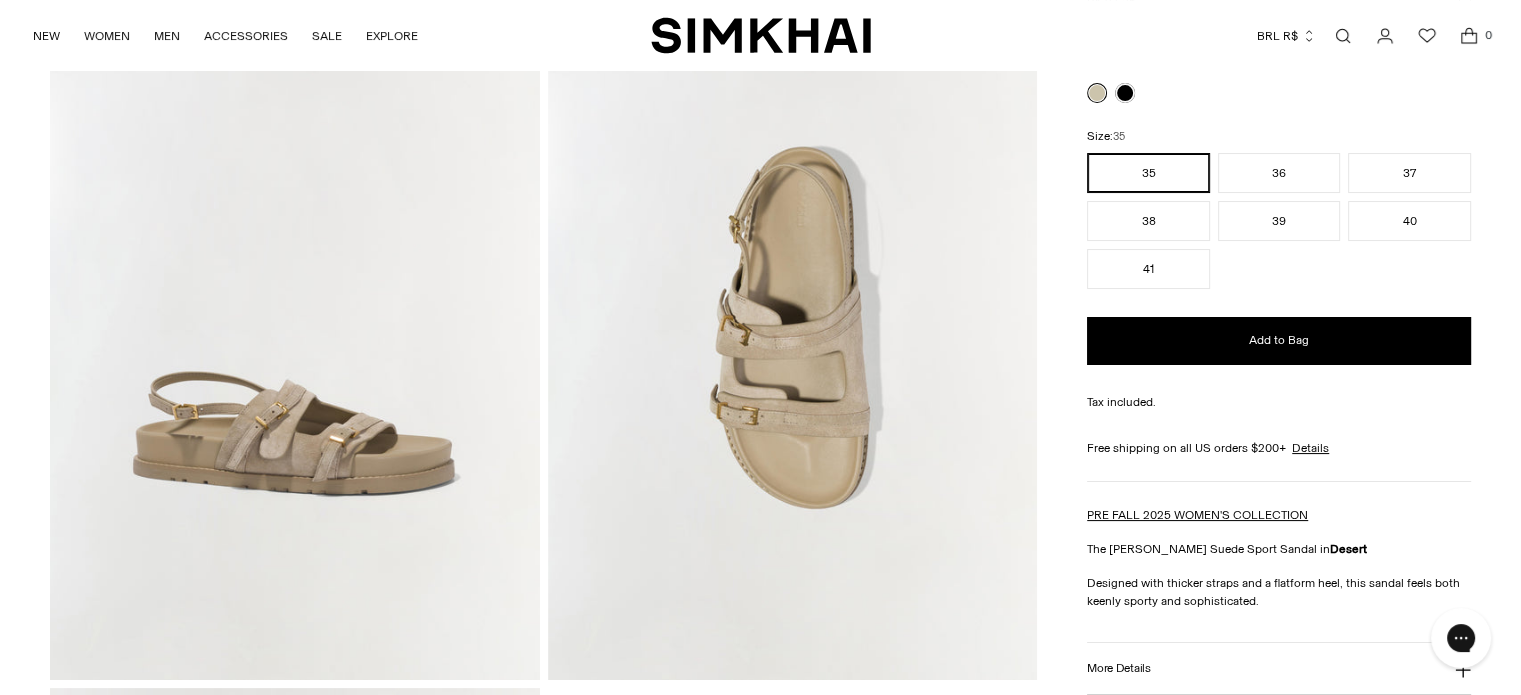 click at bounding box center [792, 312] 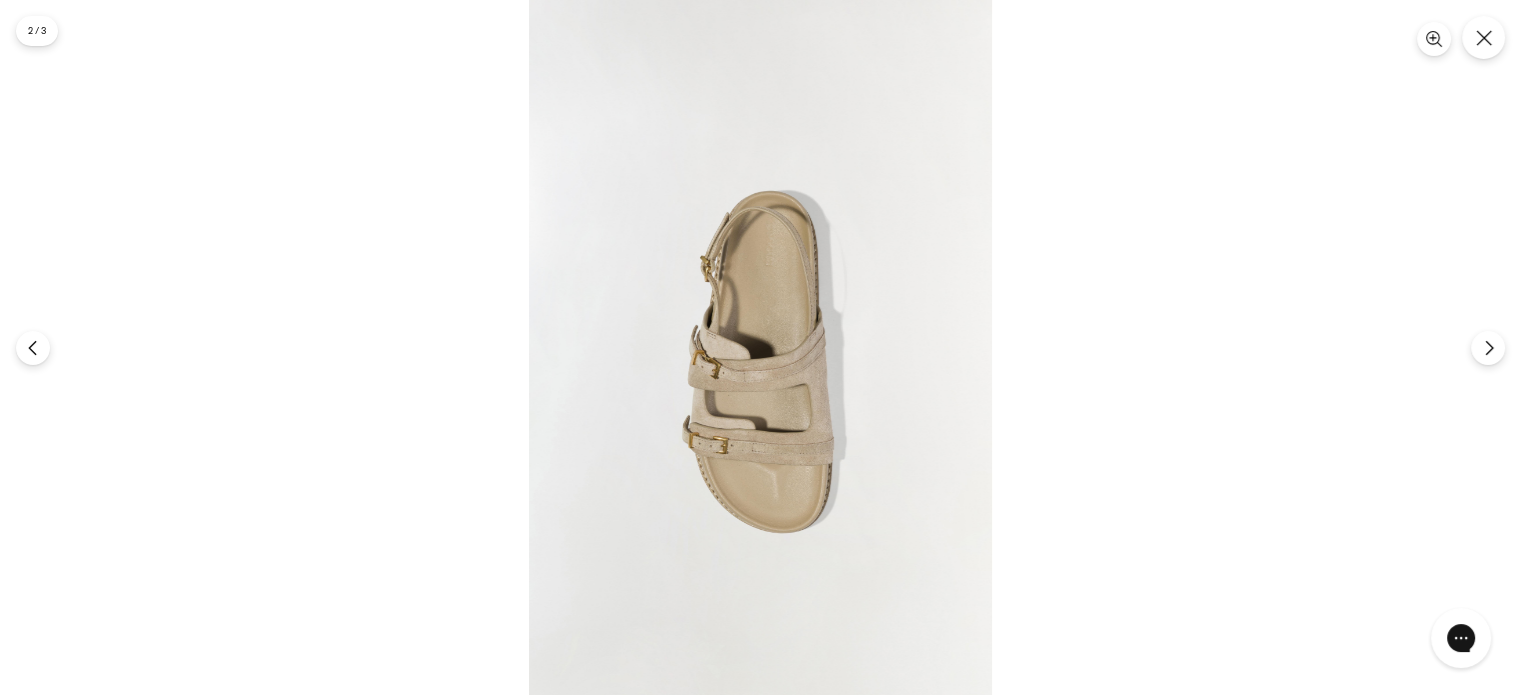 click at bounding box center [760, 347] 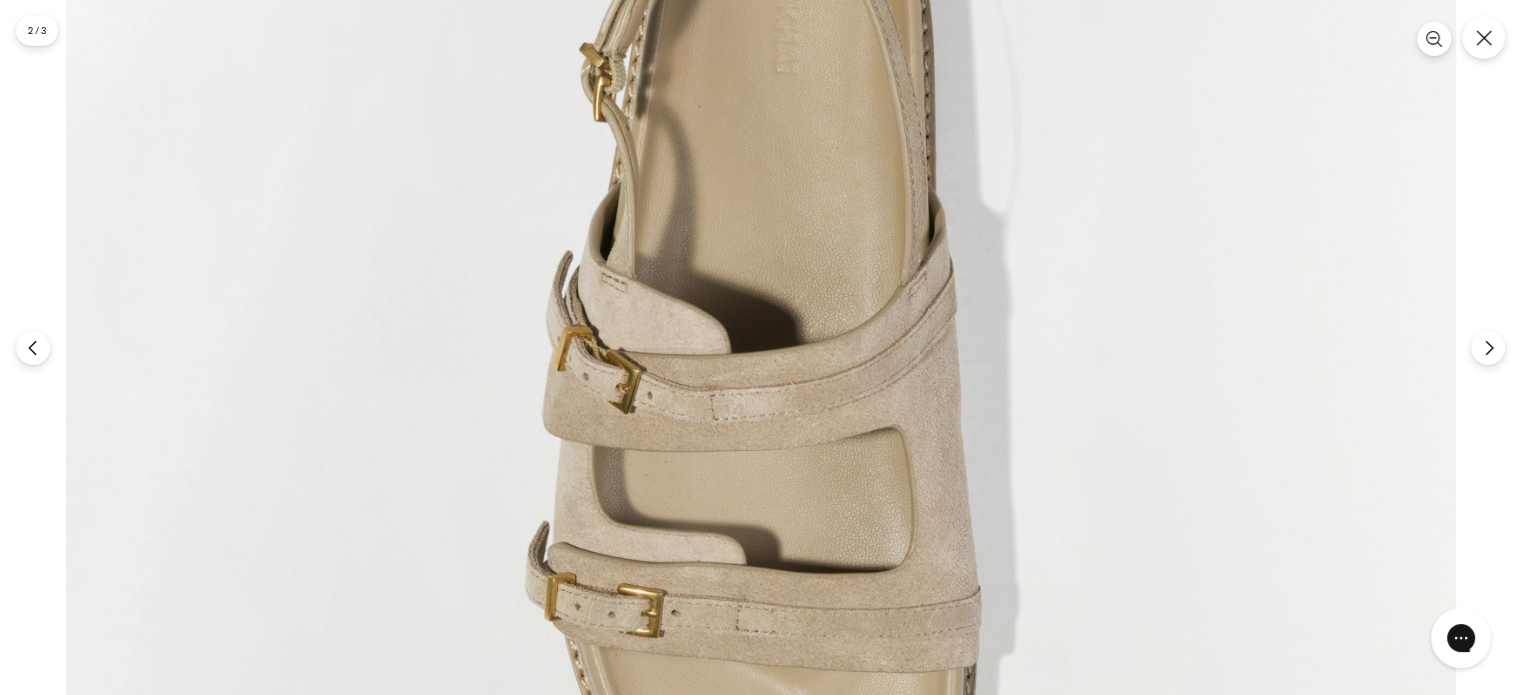 click at bounding box center [761, 318] 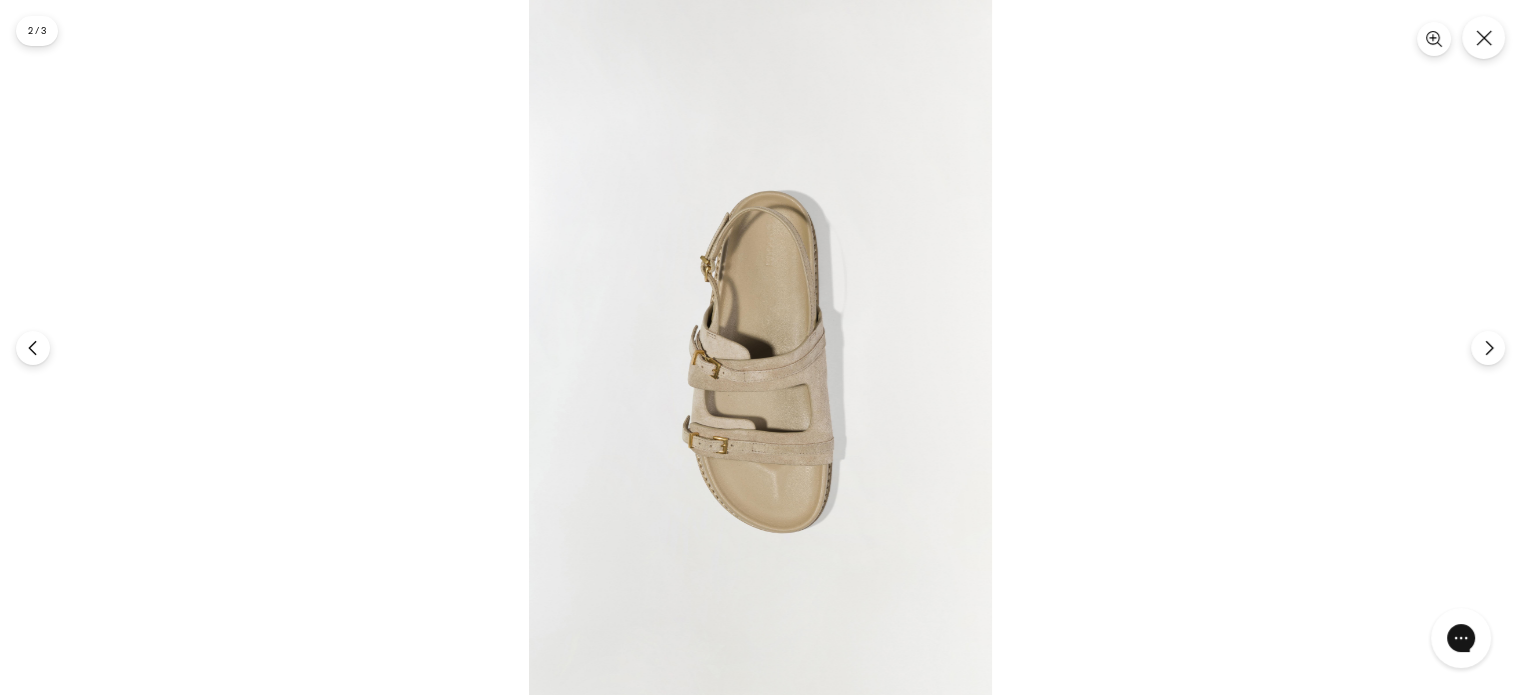 click at bounding box center (760, 347) 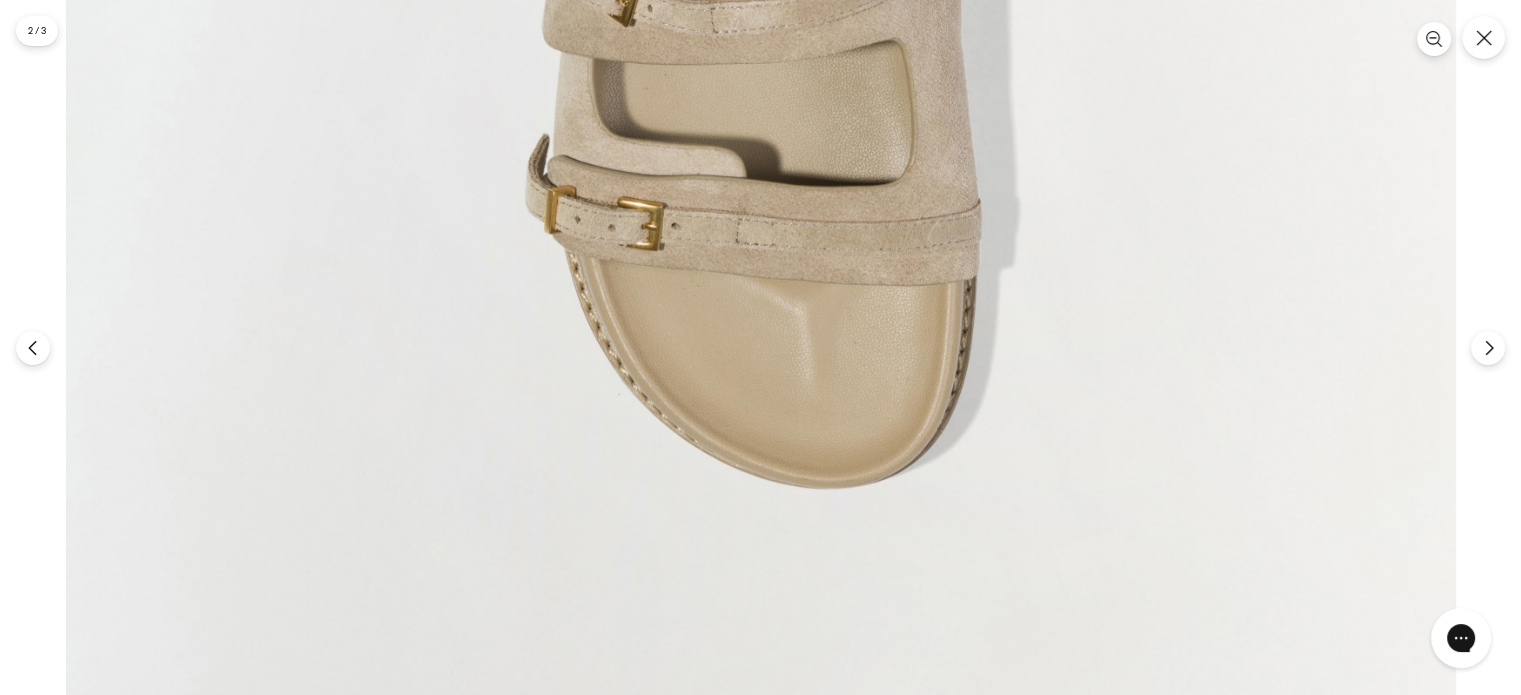 click at bounding box center (761, -69) 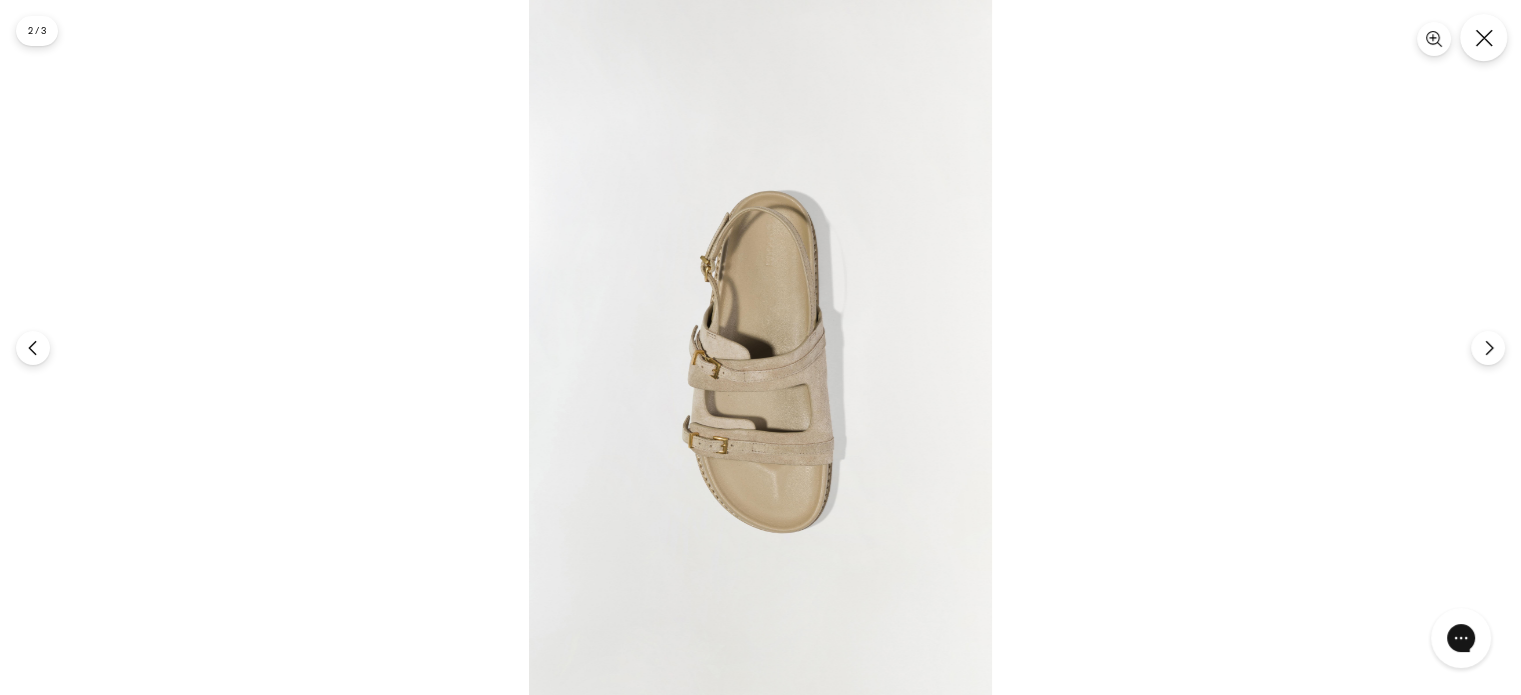 click at bounding box center [1483, 37] 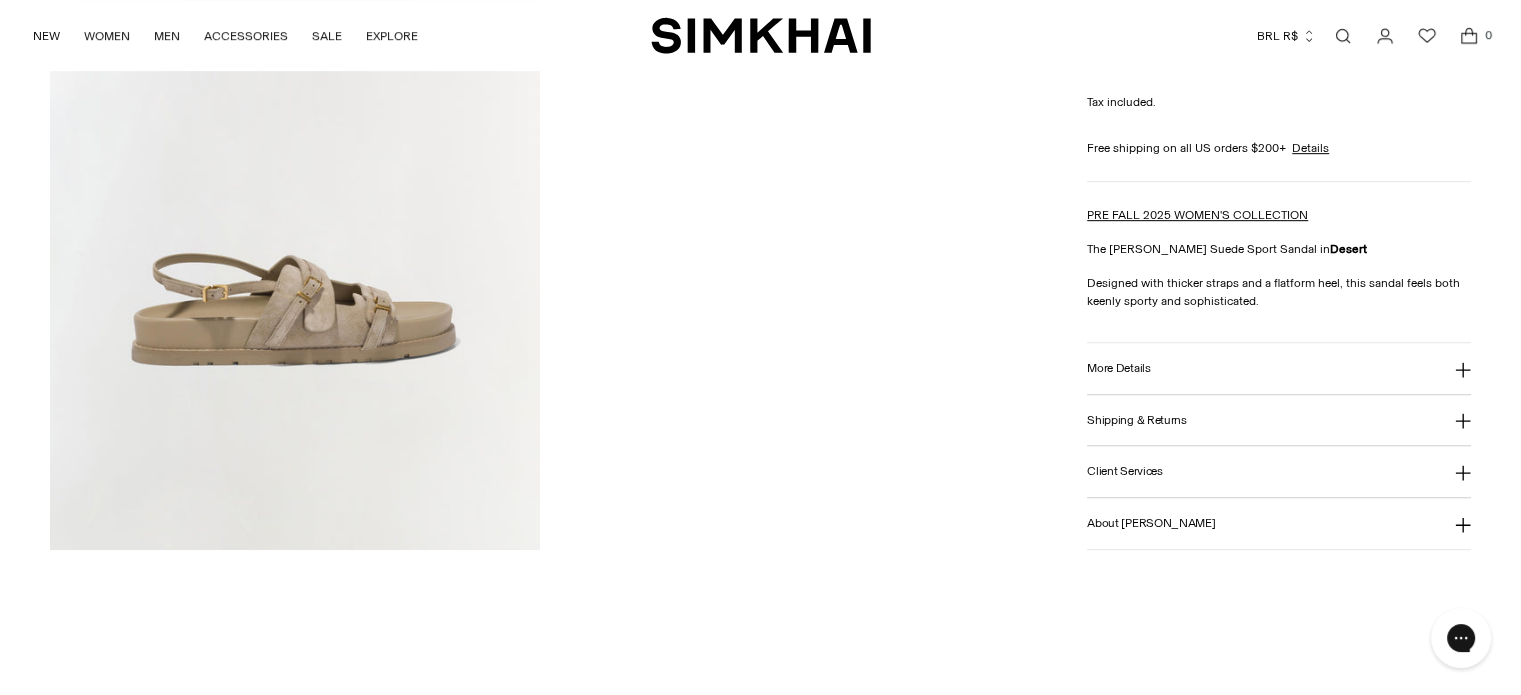 scroll, scrollTop: 1100, scrollLeft: 0, axis: vertical 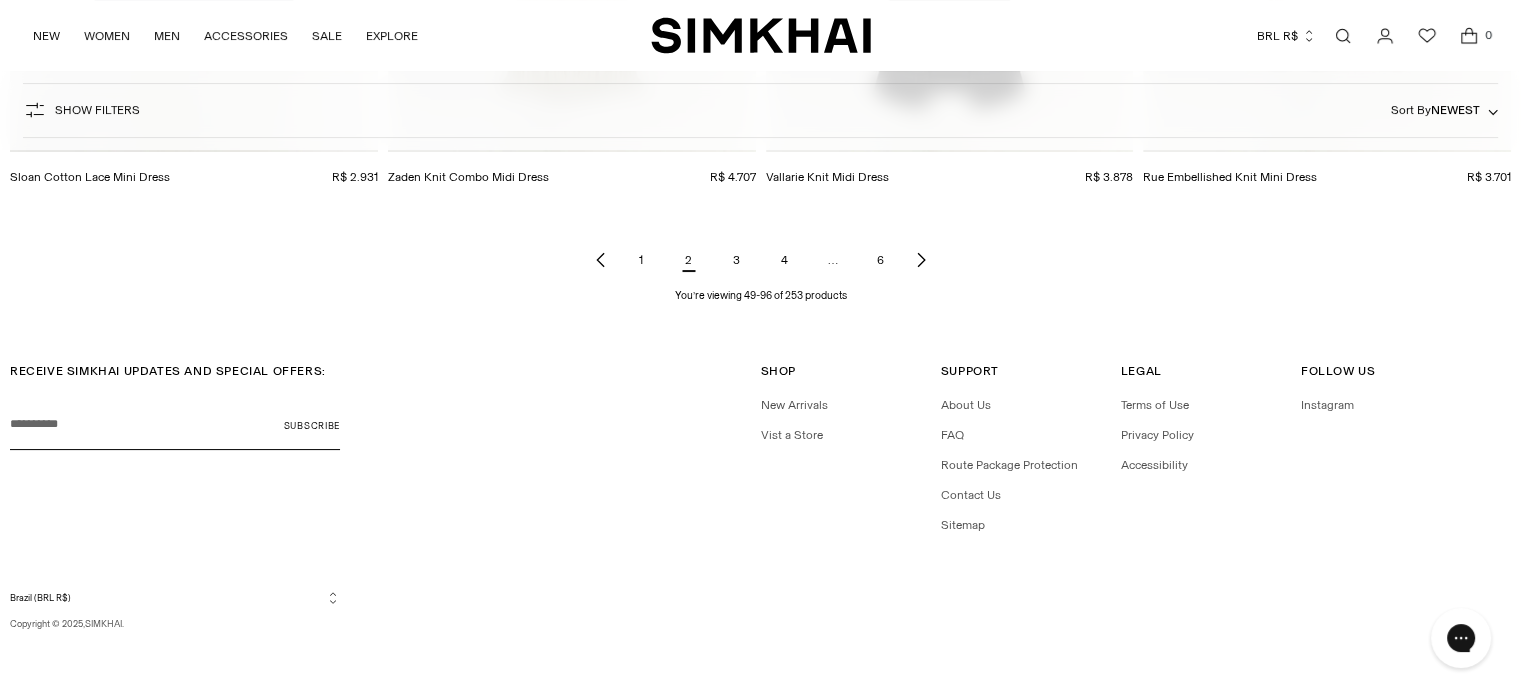 click on "3" at bounding box center [737, 260] 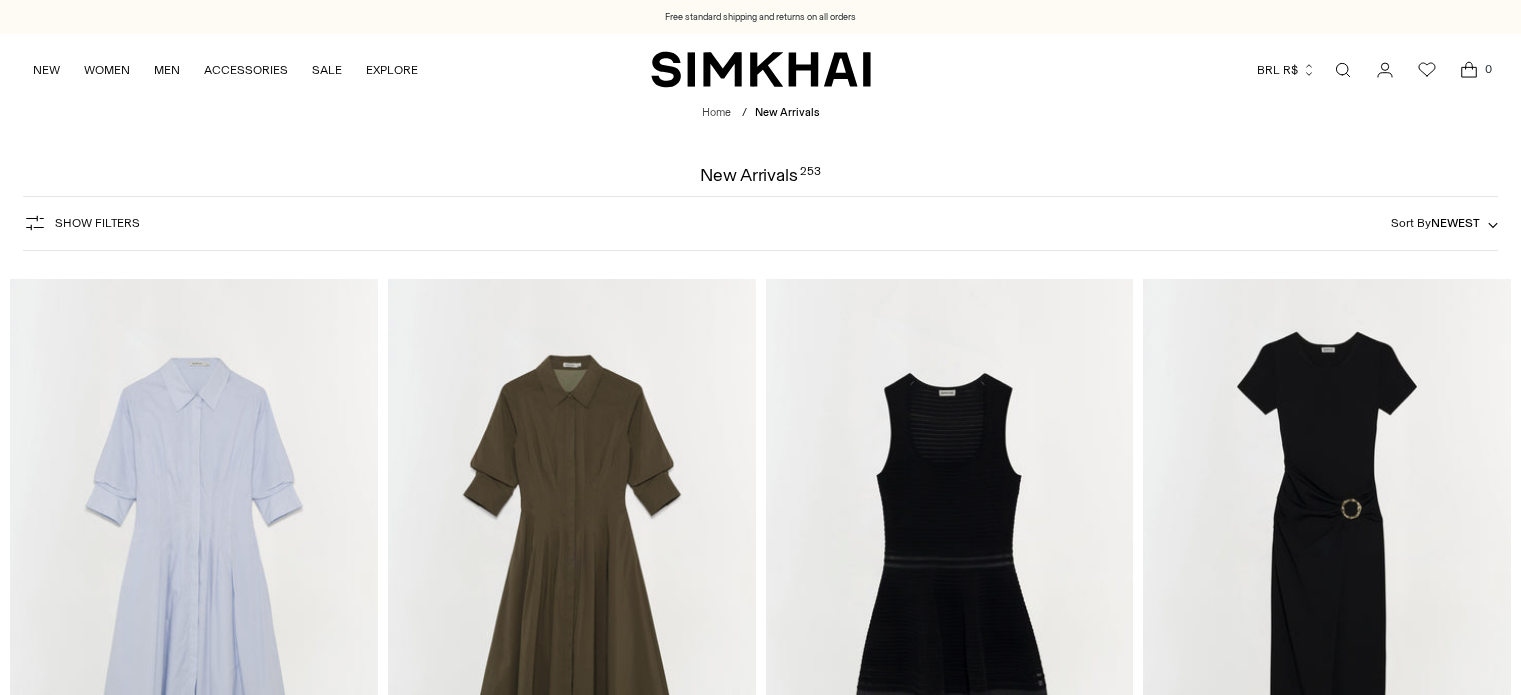 scroll, scrollTop: 0, scrollLeft: 0, axis: both 